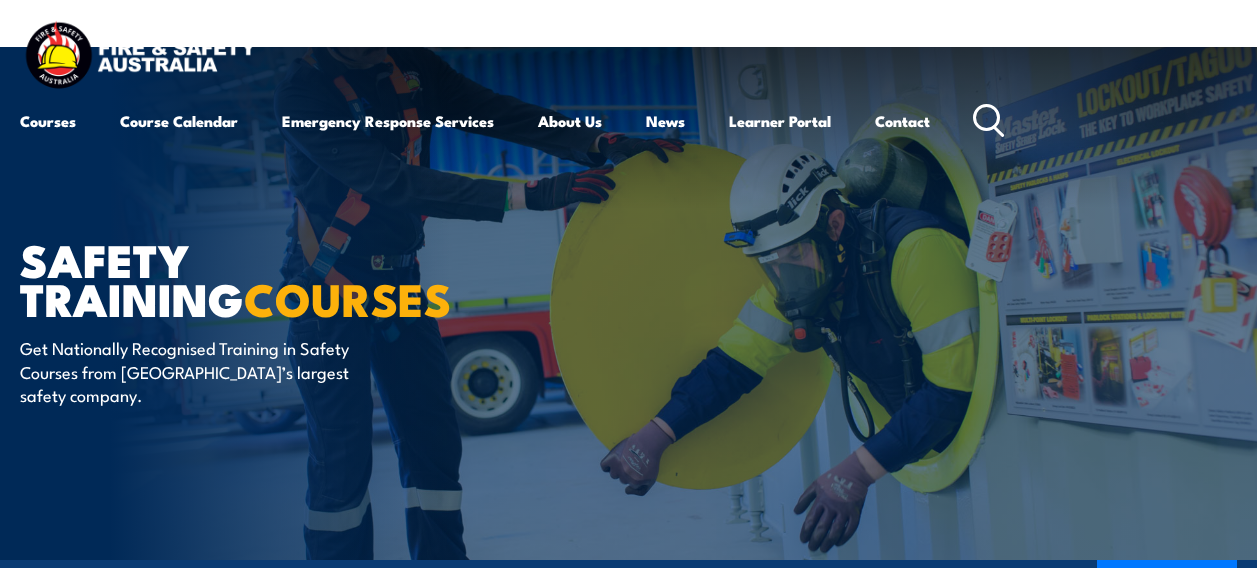 scroll, scrollTop: 0, scrollLeft: 0, axis: both 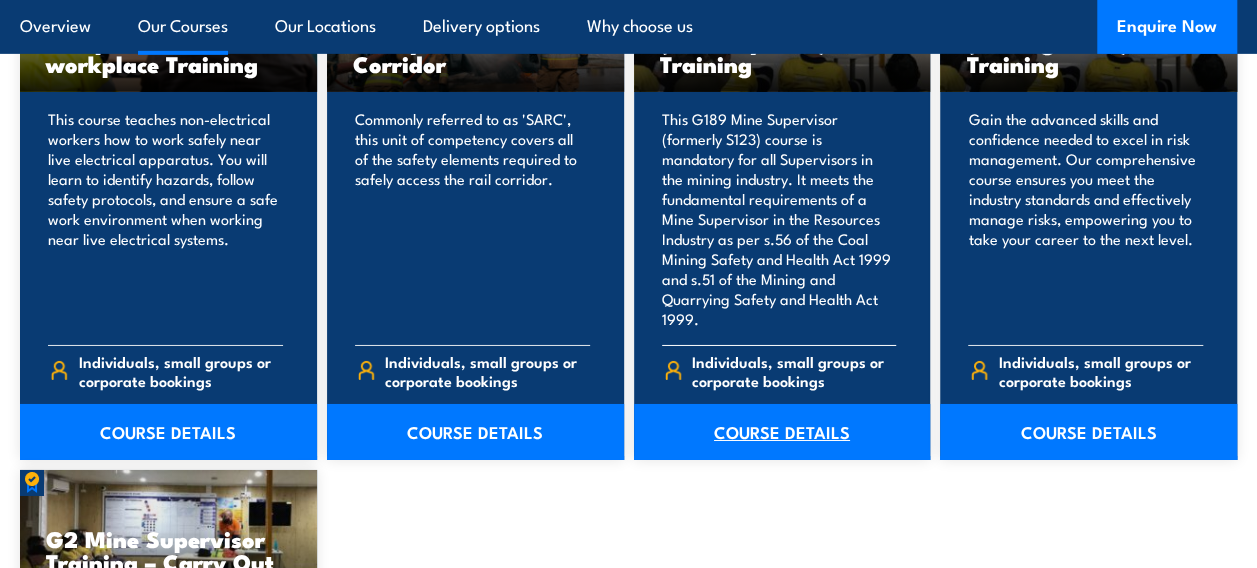 click on "COURSE DETAILS" at bounding box center (782, 432) 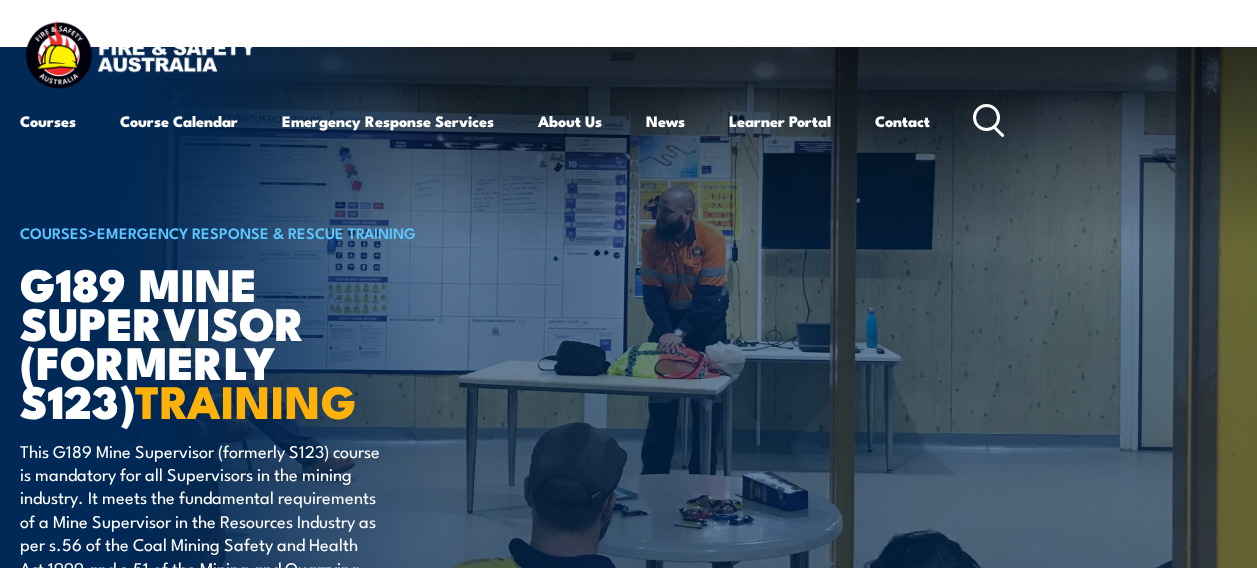 scroll, scrollTop: 0, scrollLeft: 0, axis: both 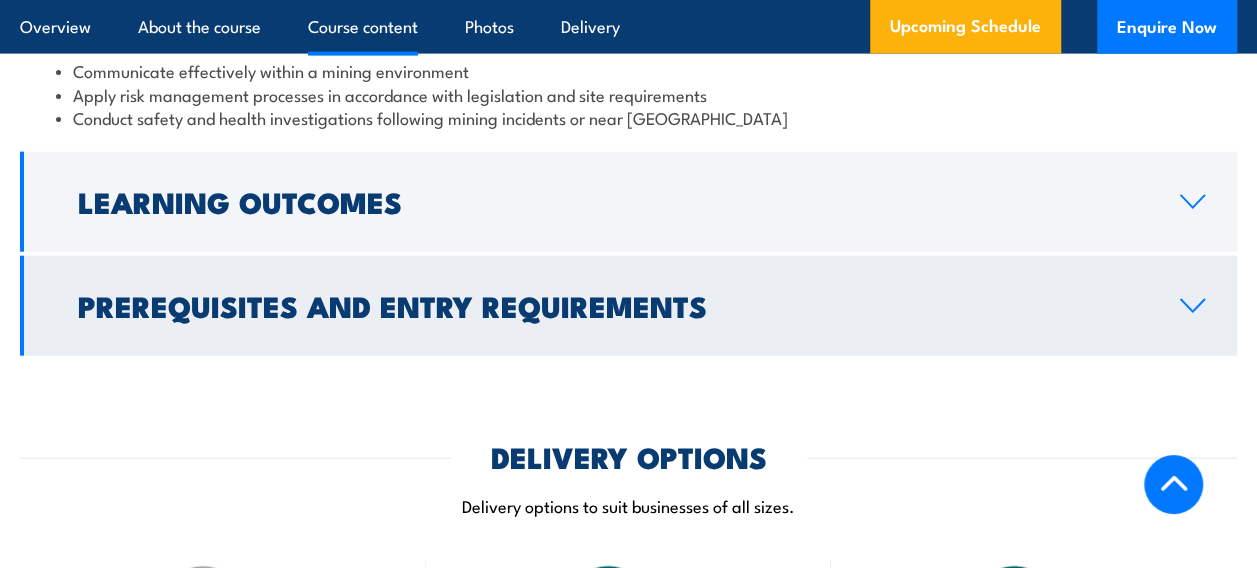 click on "Prerequisites and Entry Requirements" at bounding box center [628, 306] 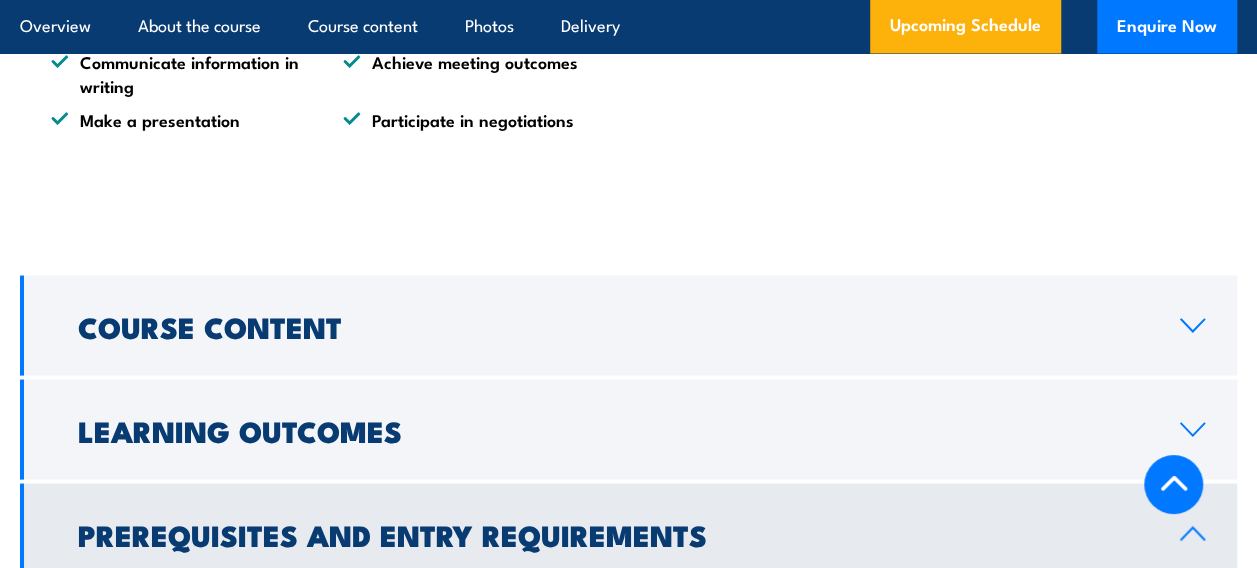 scroll, scrollTop: 1758, scrollLeft: 0, axis: vertical 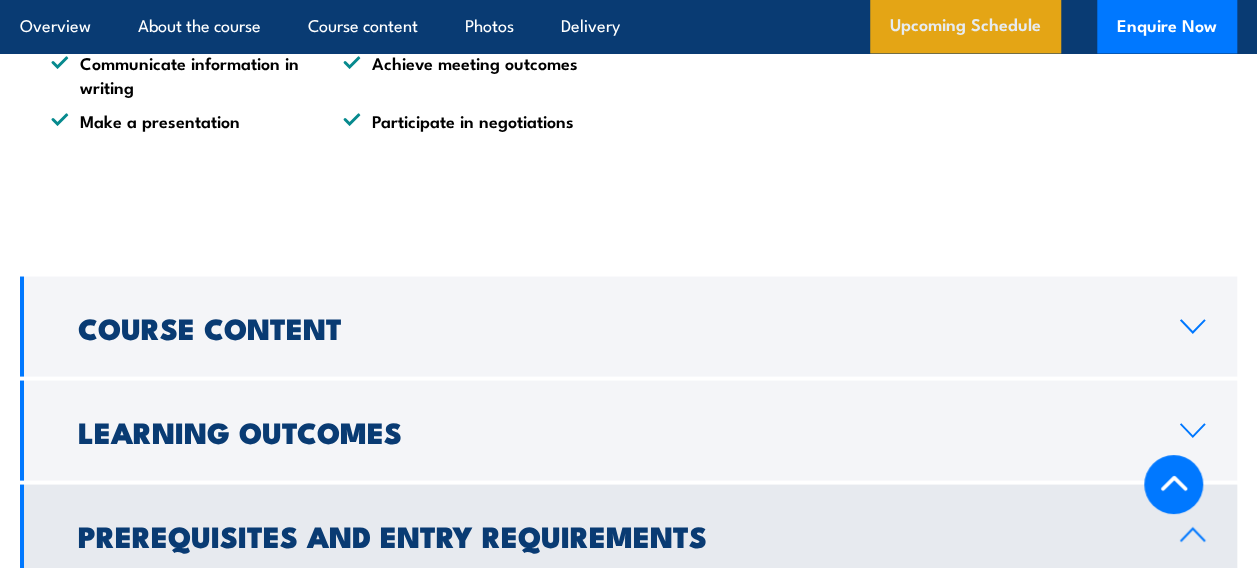 click on "Upcoming Schedule" at bounding box center (965, 27) 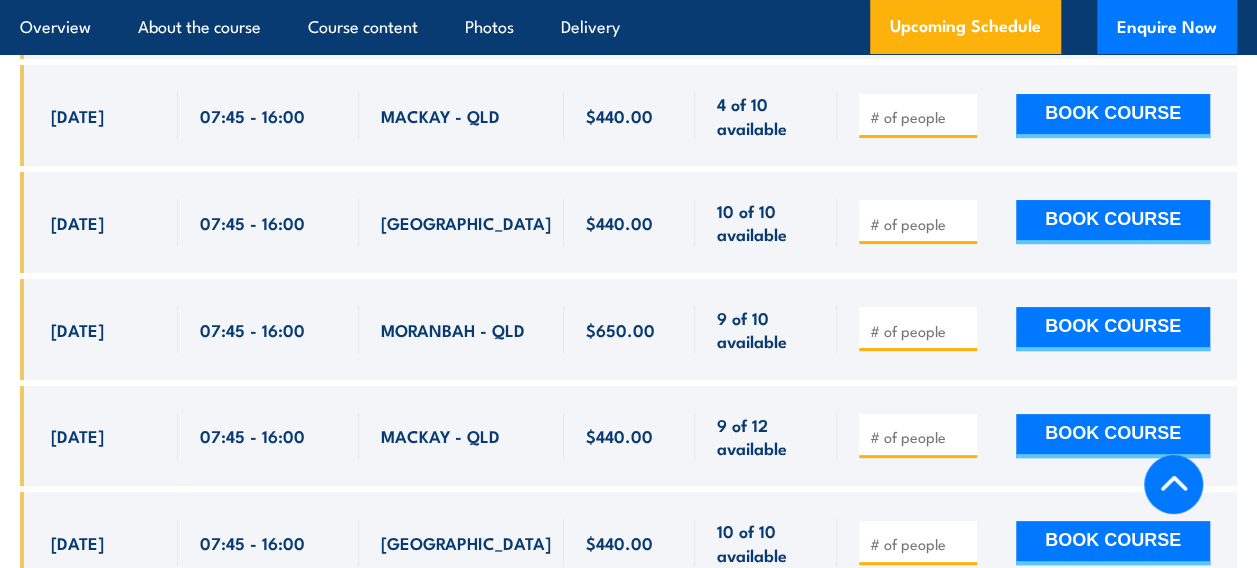 scroll, scrollTop: 3857, scrollLeft: 0, axis: vertical 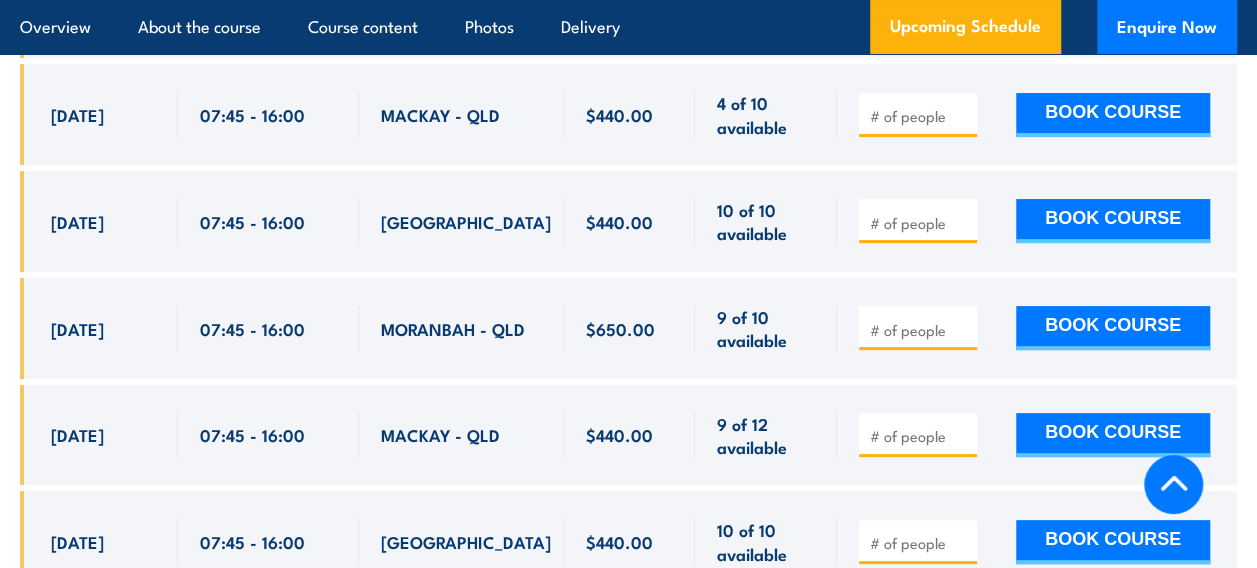 click at bounding box center (920, 436) 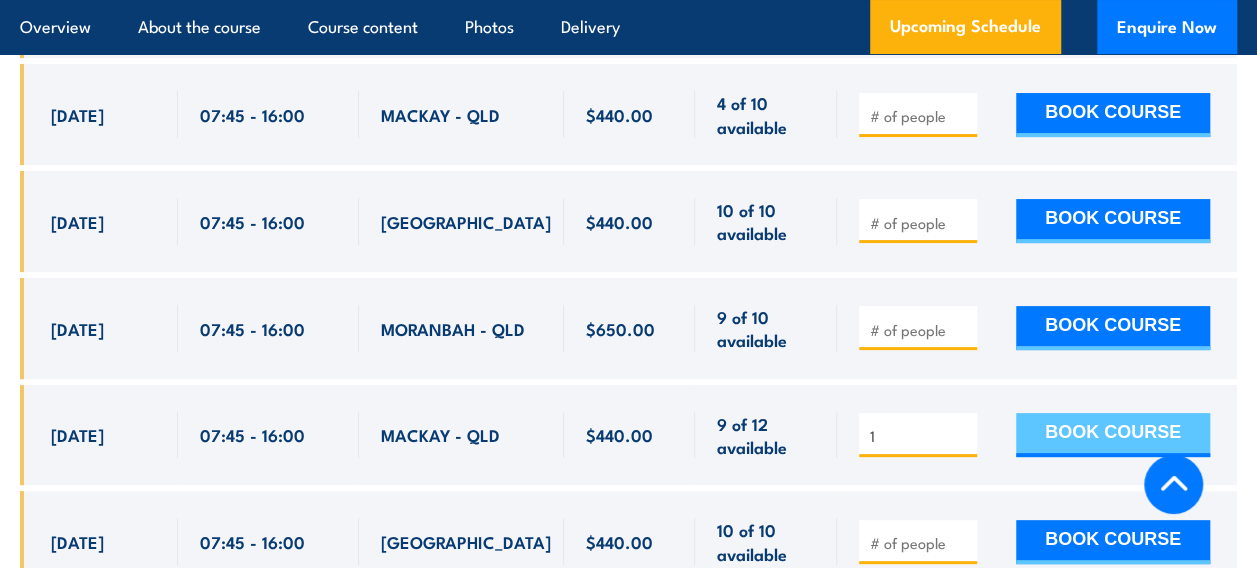 type on "1" 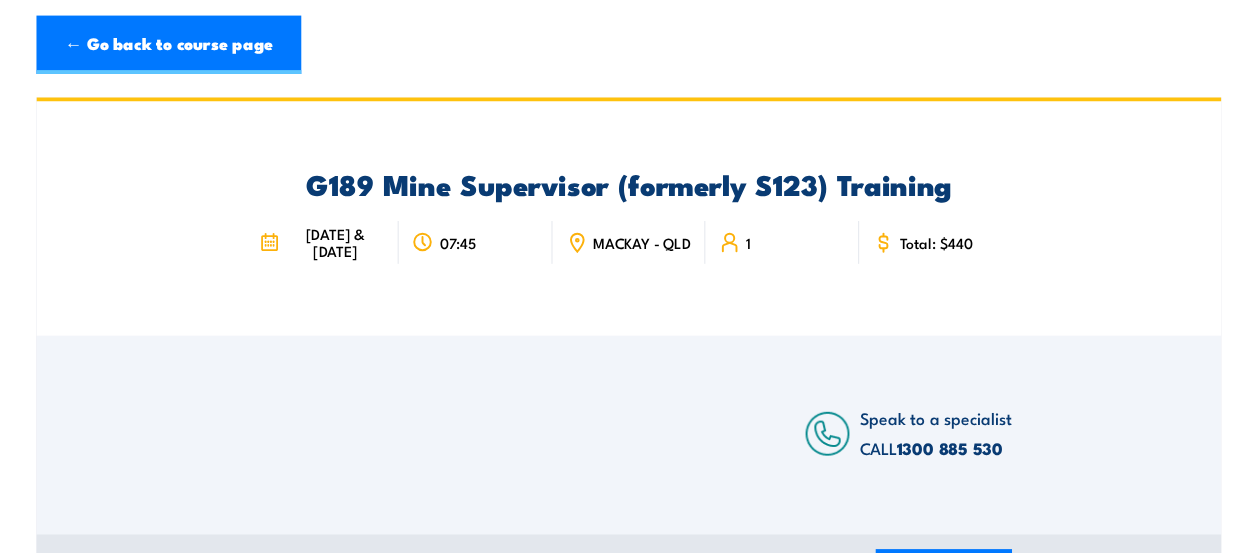 scroll, scrollTop: 0, scrollLeft: 0, axis: both 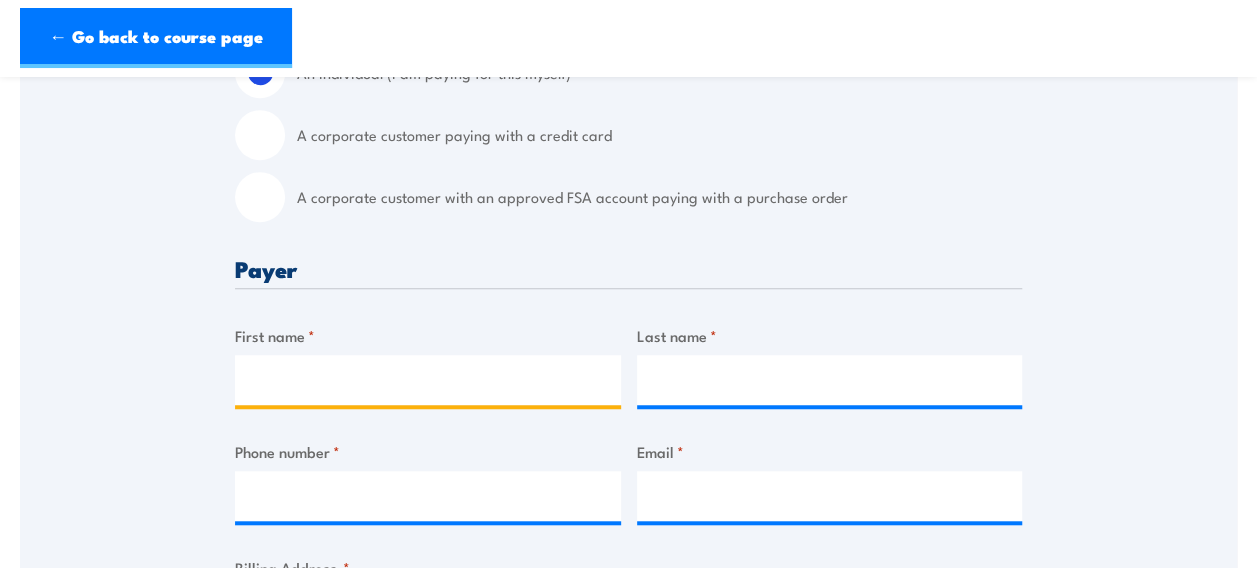 click on "First name *" at bounding box center [428, 380] 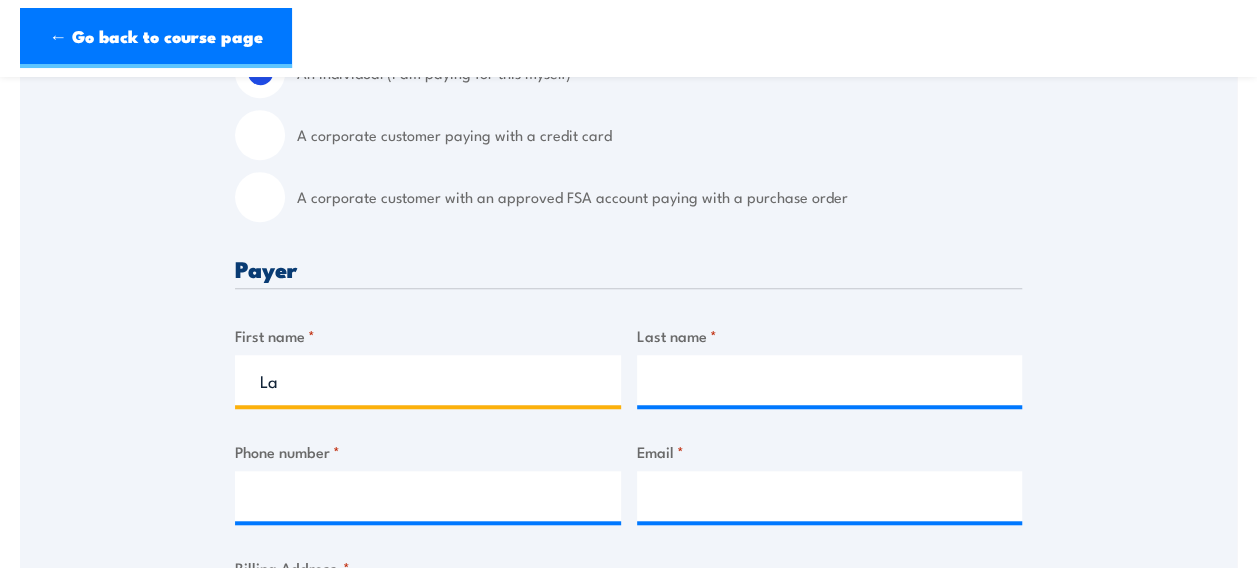 type on "L" 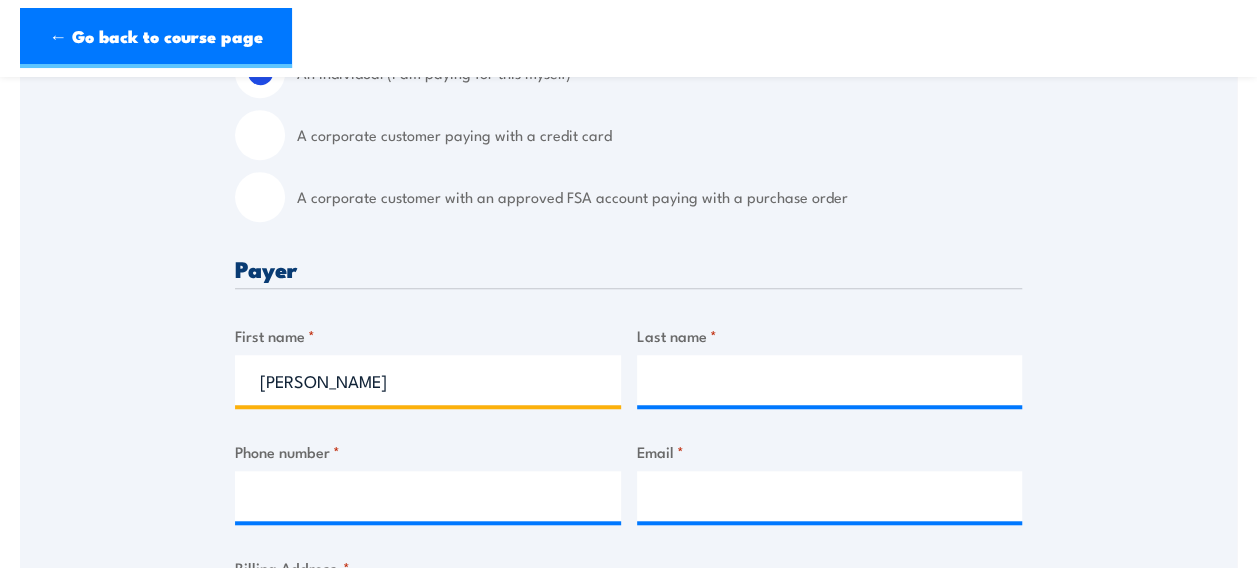 type on "Laura" 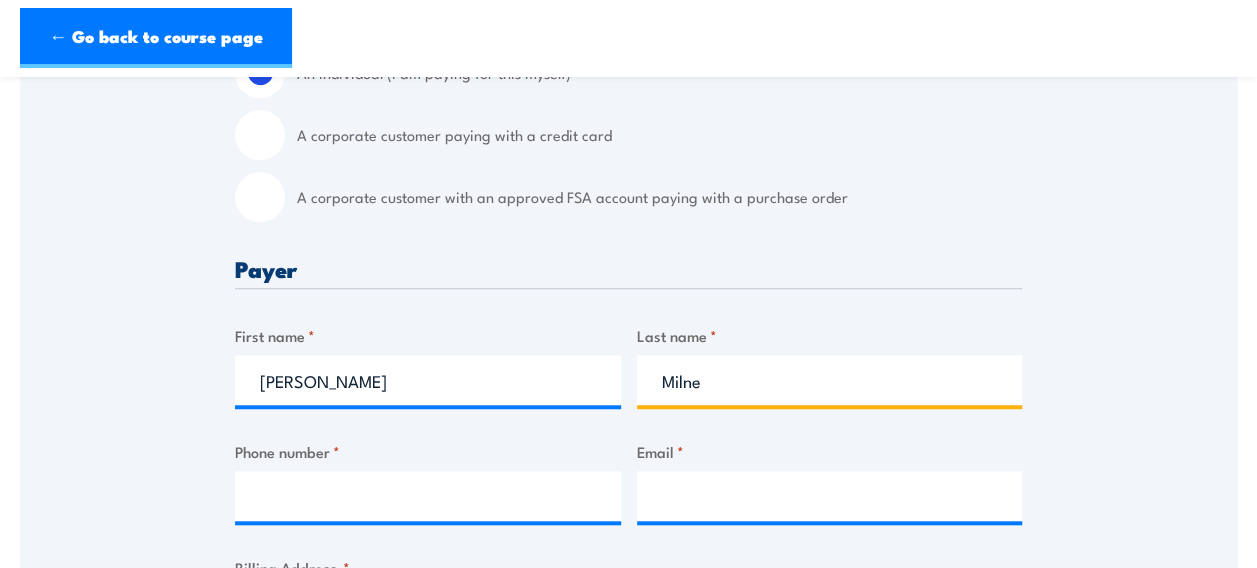 type on "Milne" 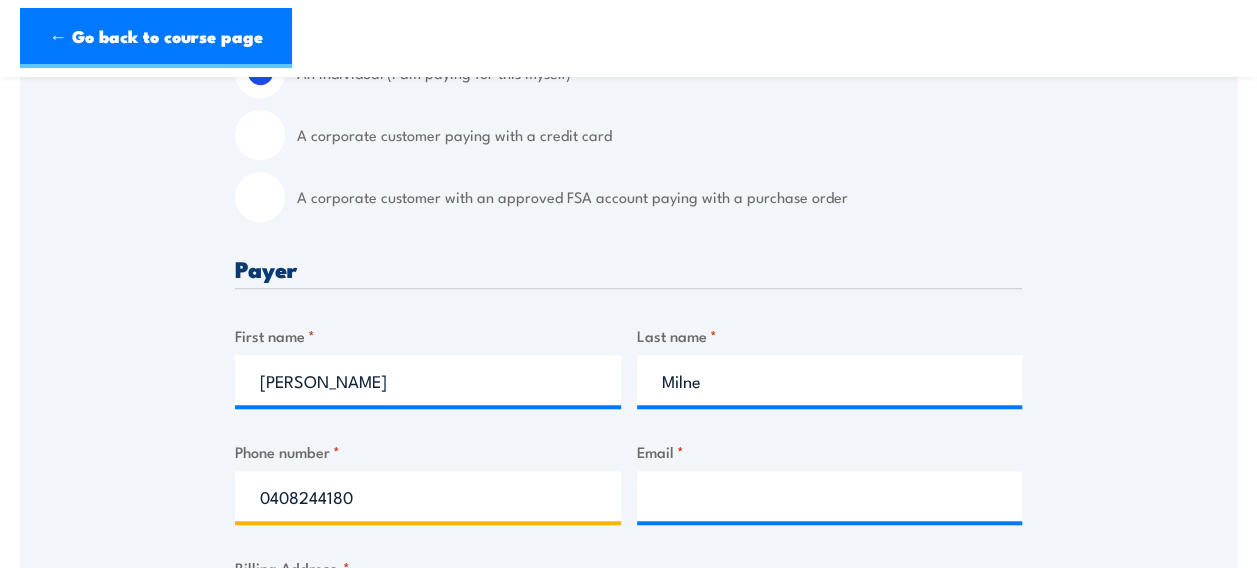 type on "0408244180" 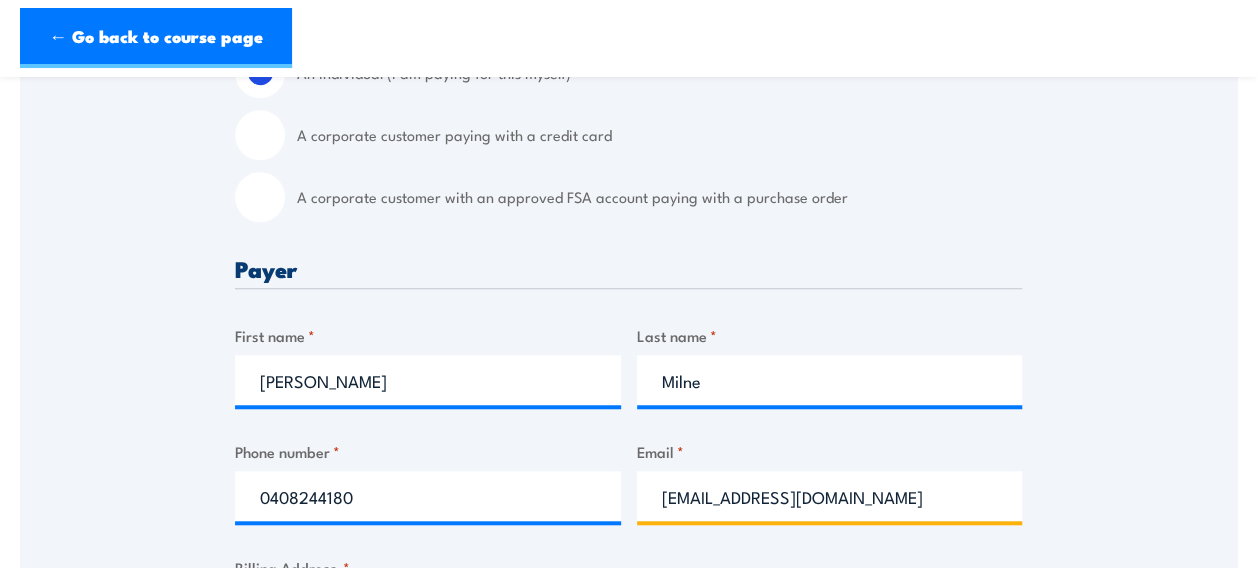 type on "admin.mackay@hicservices.com.au" 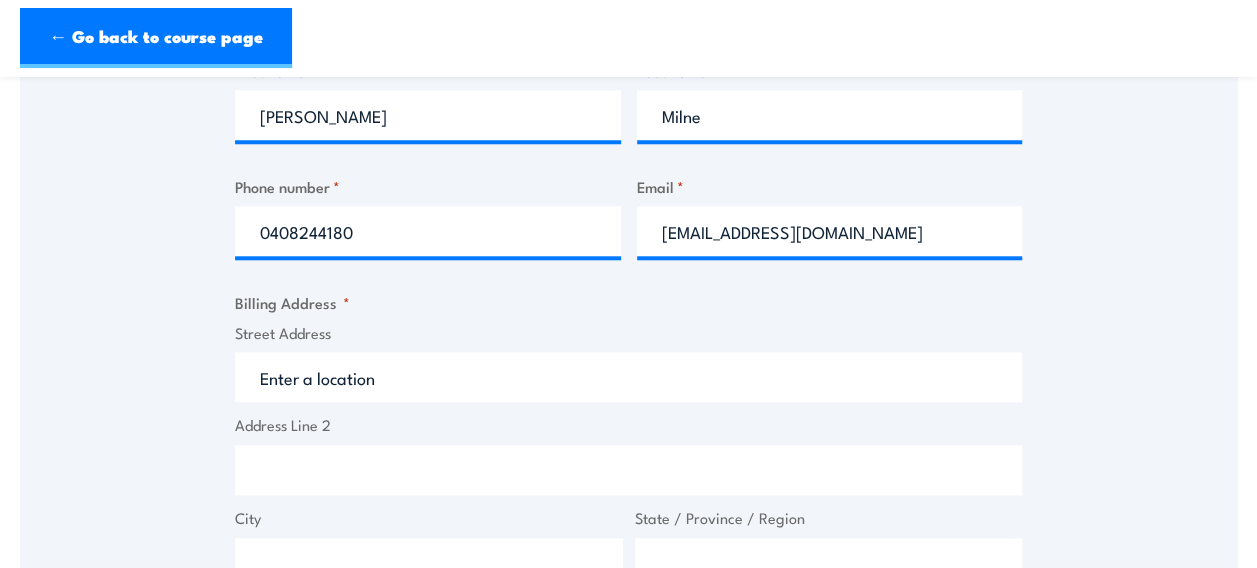 scroll, scrollTop: 966, scrollLeft: 0, axis: vertical 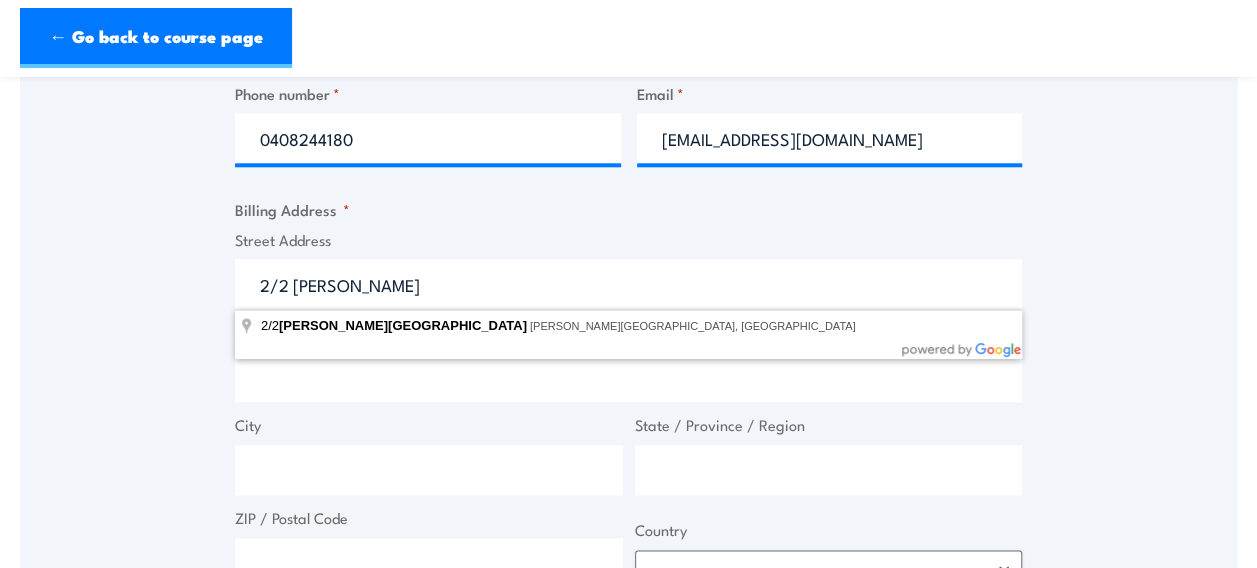 type on "2/2 David Muir Street, Slade Point QLD, Australia" 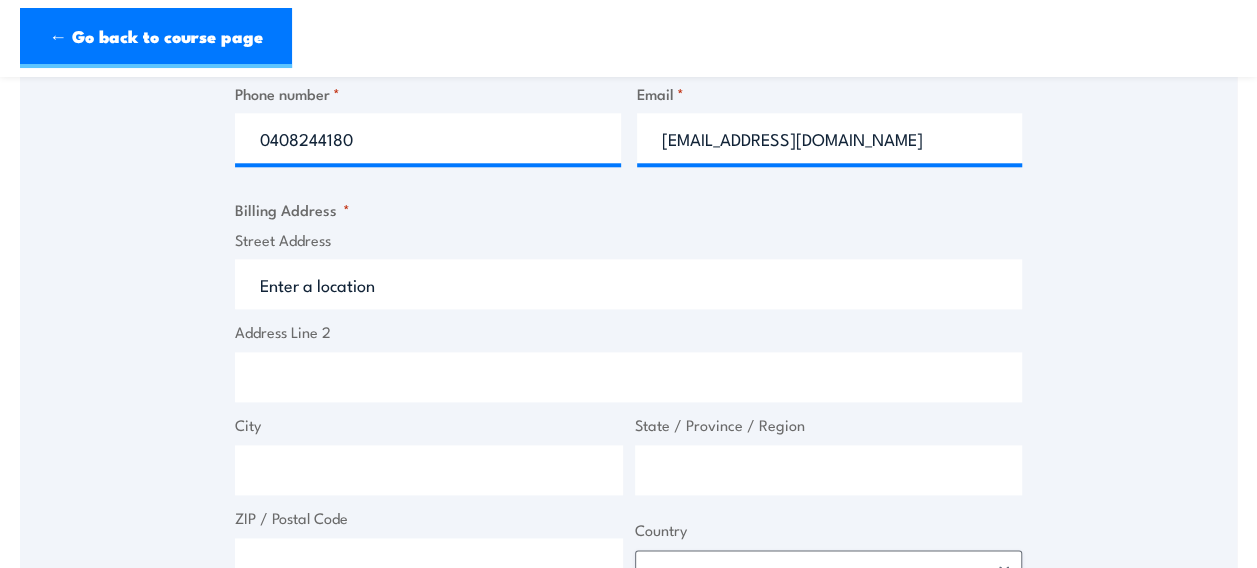 type on "2 David Muir St" 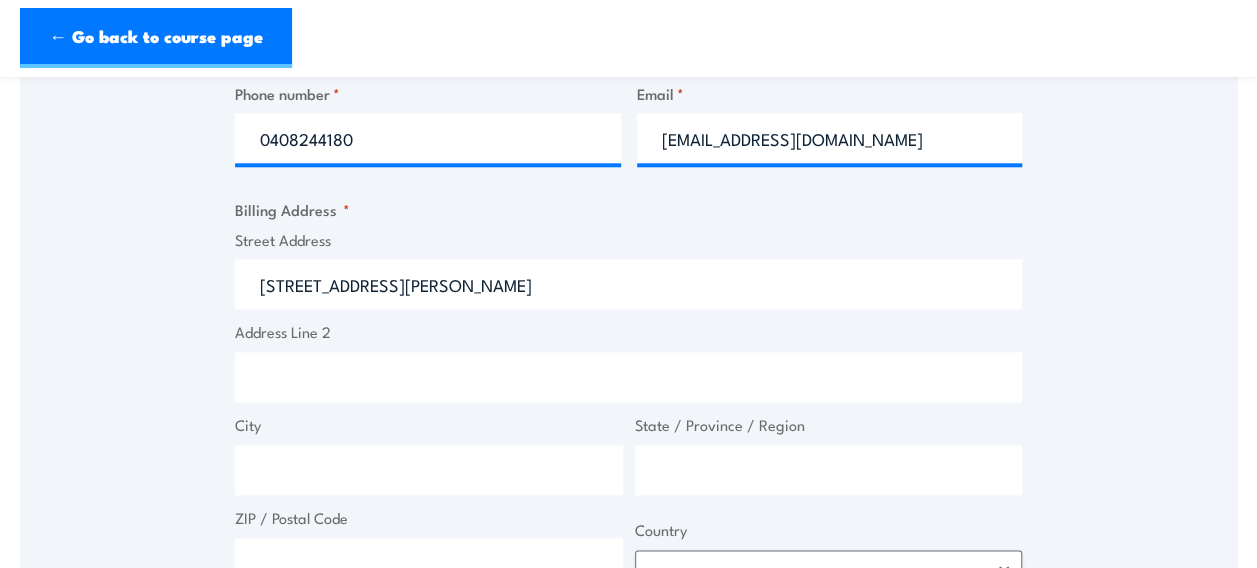 type on "Slade Point" 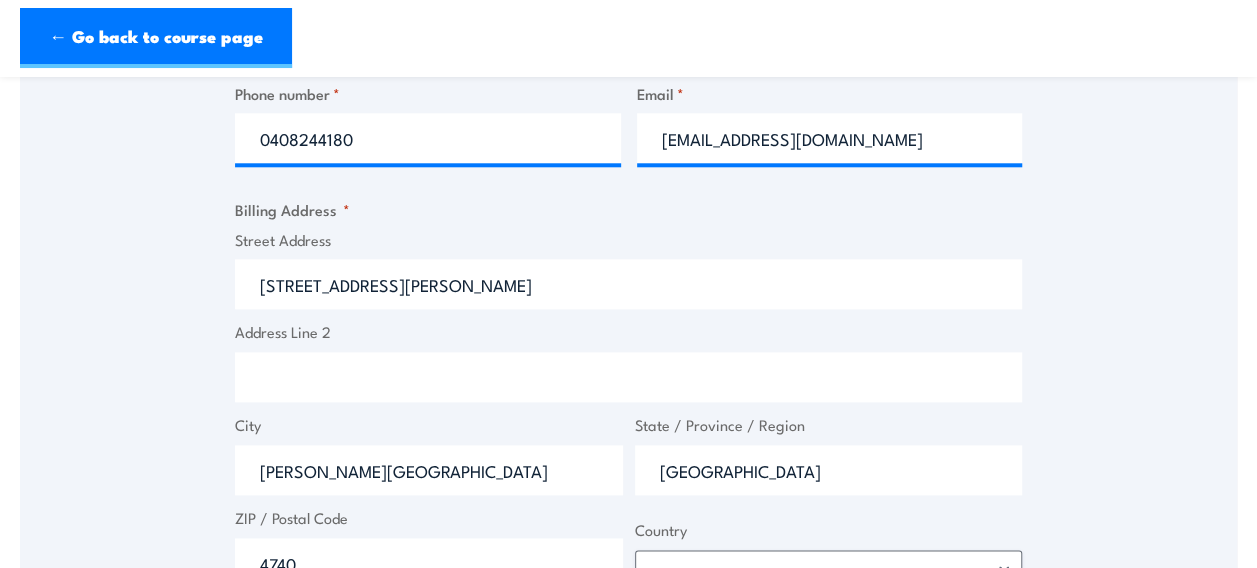 type on "2 David Muir St" 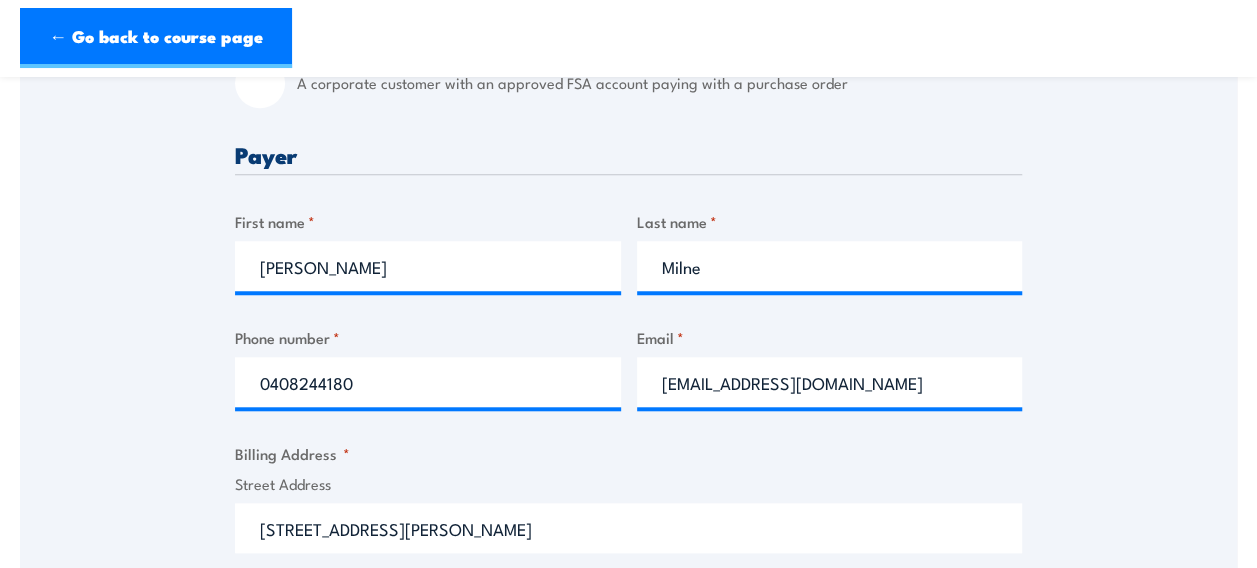 scroll, scrollTop: 506, scrollLeft: 0, axis: vertical 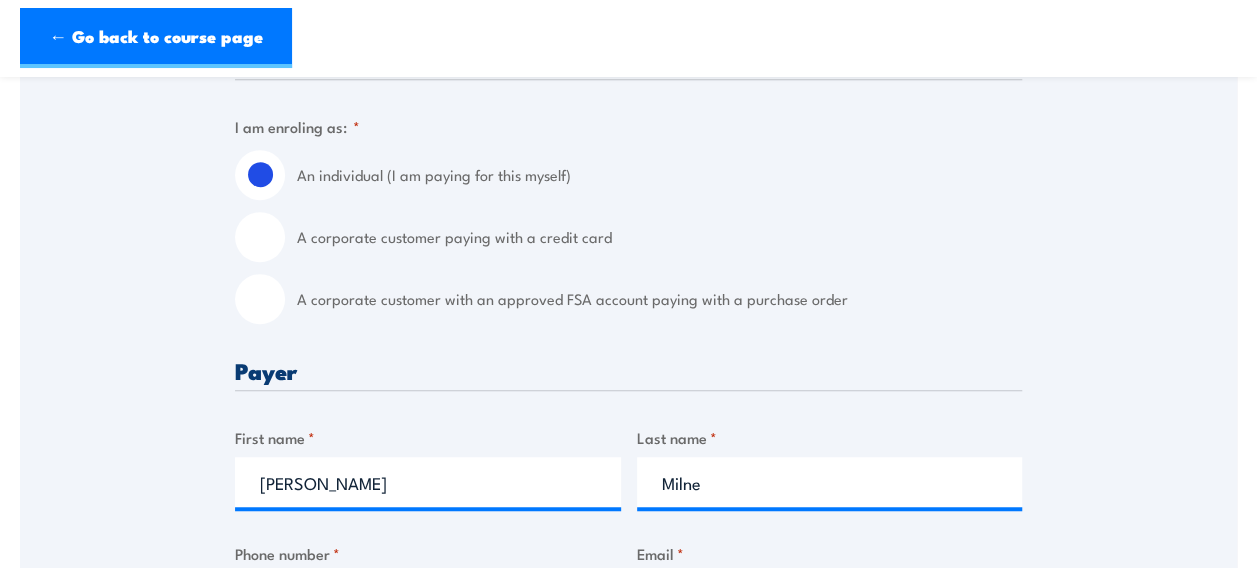 click on "A corporate customer paying with a credit card" at bounding box center (659, 237) 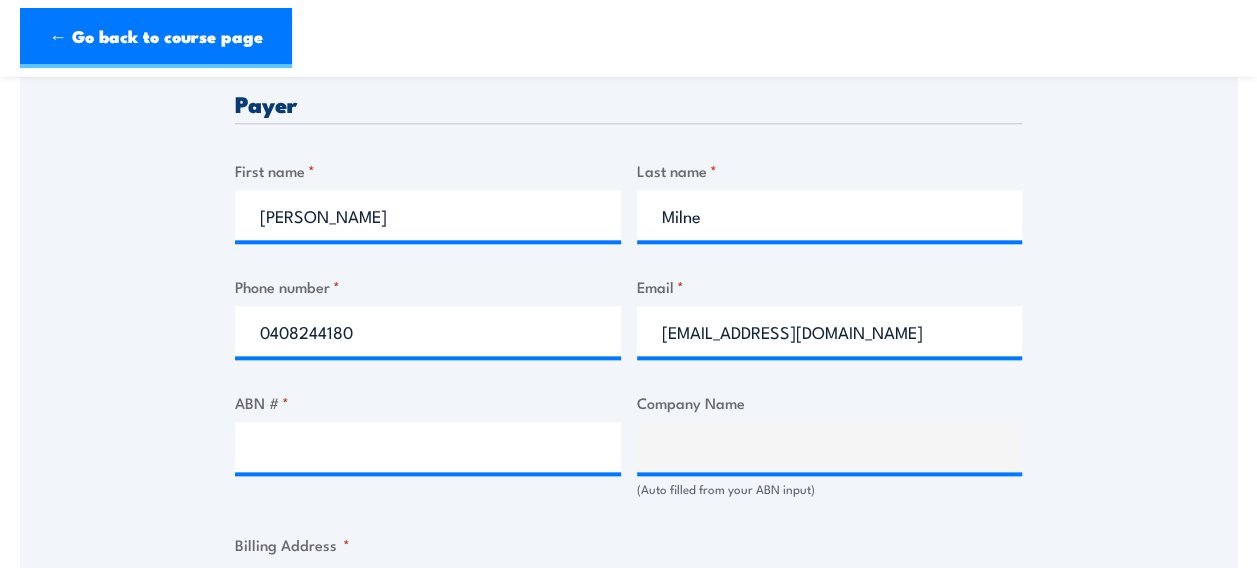 scroll, scrollTop: 964, scrollLeft: 0, axis: vertical 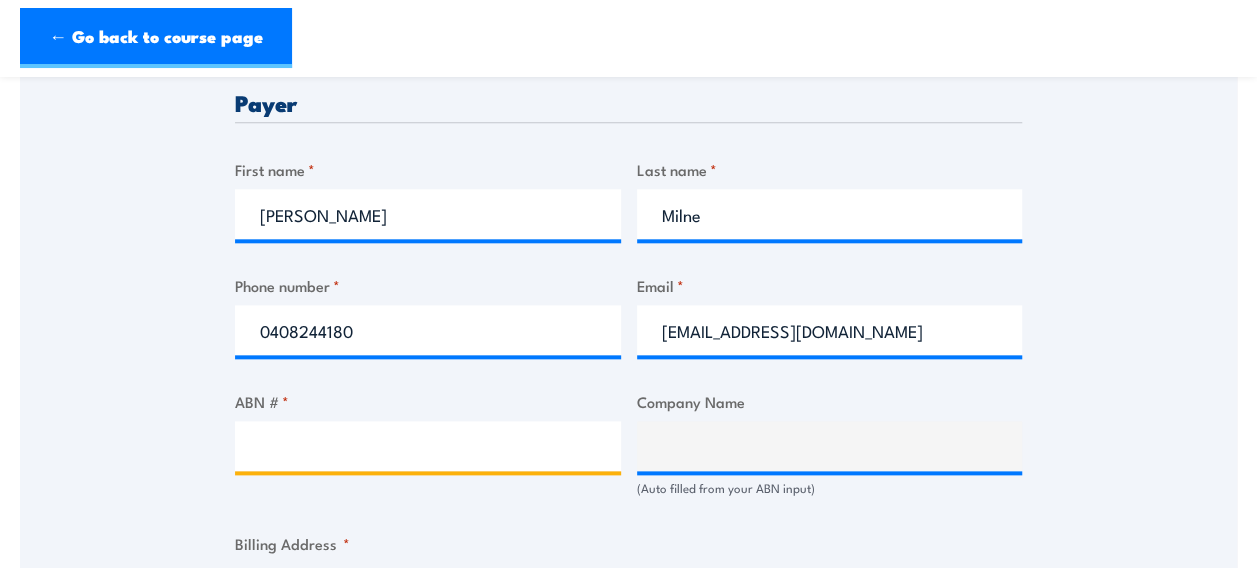 click on "ABN # *" at bounding box center [428, 446] 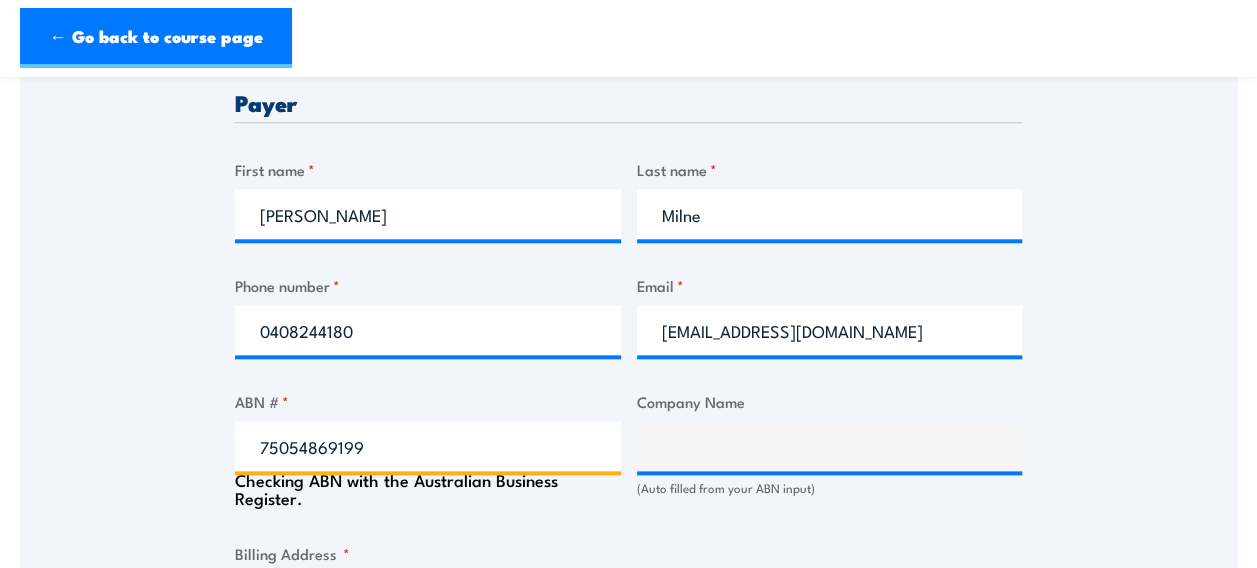type on "75054869199" 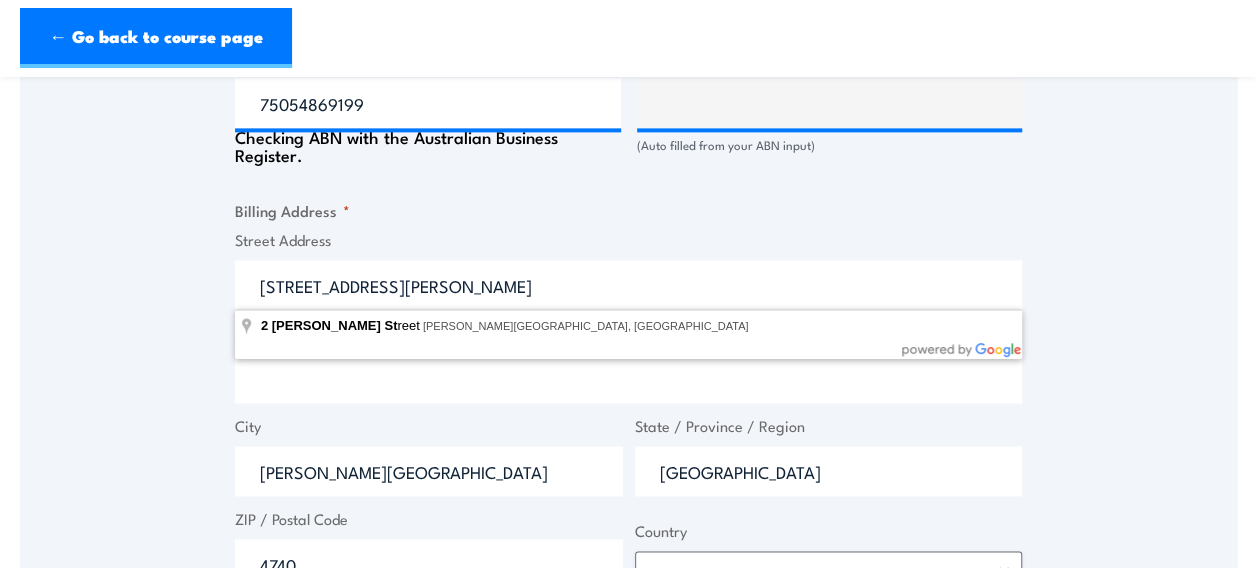 scroll, scrollTop: 1308, scrollLeft: 0, axis: vertical 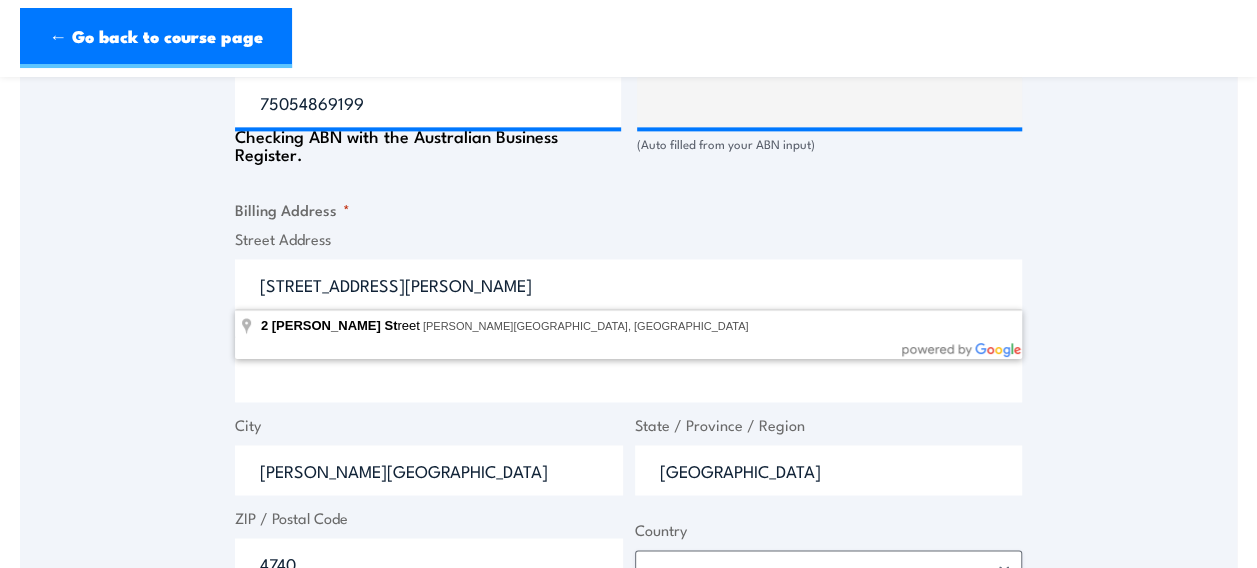 type on "HIC SERVICES PTY LTD" 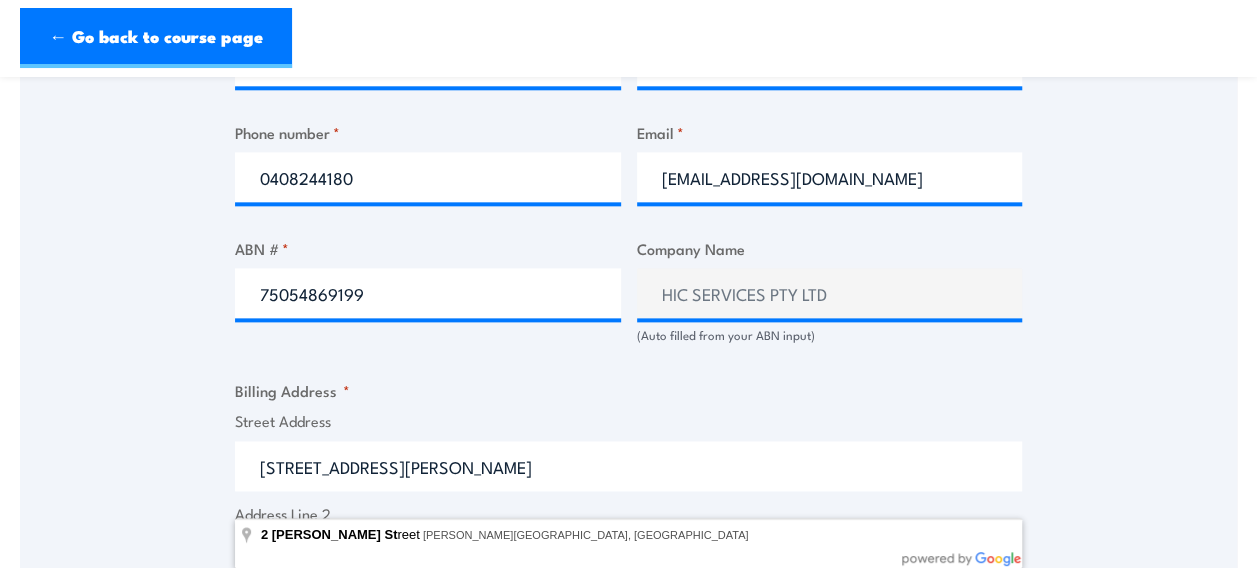 scroll, scrollTop: 1148, scrollLeft: 0, axis: vertical 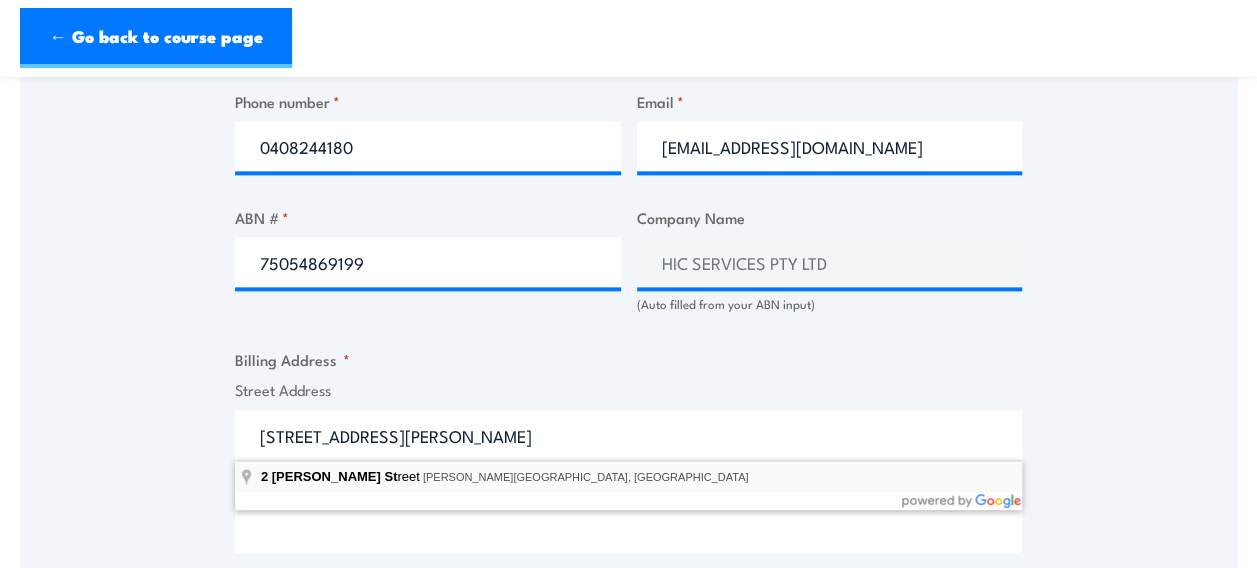 type on "2 David Muir Street, Slade Point QLD, Australia" 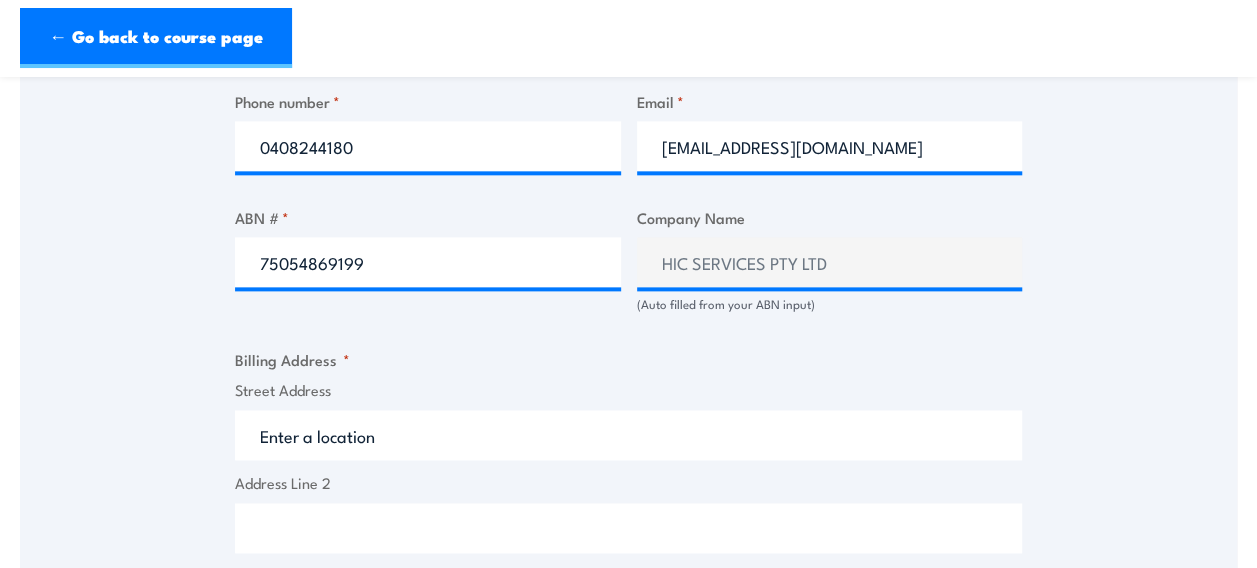 type on "2 David Muir St" 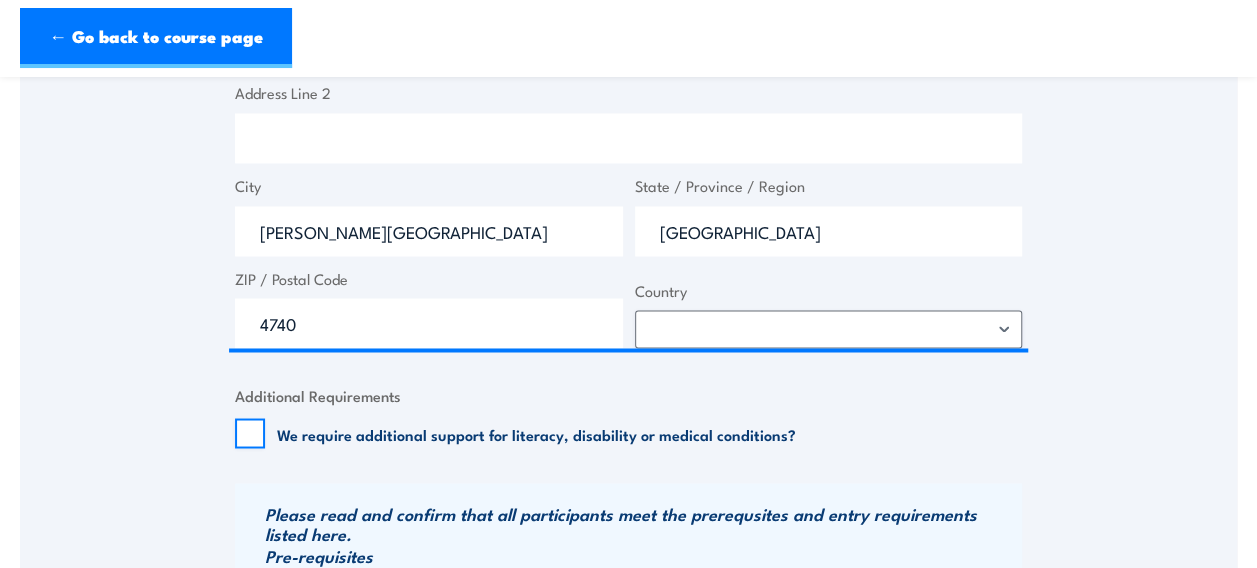 scroll, scrollTop: 1559, scrollLeft: 0, axis: vertical 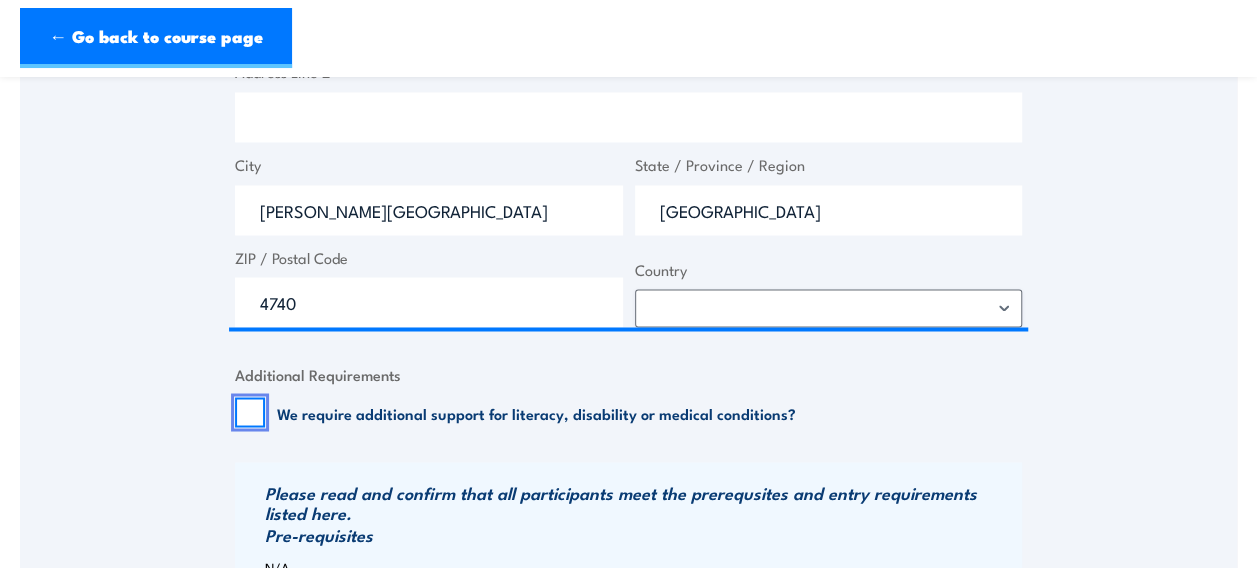 click on "We require additional support for literacy, disability or medical conditions?" at bounding box center [250, 412] 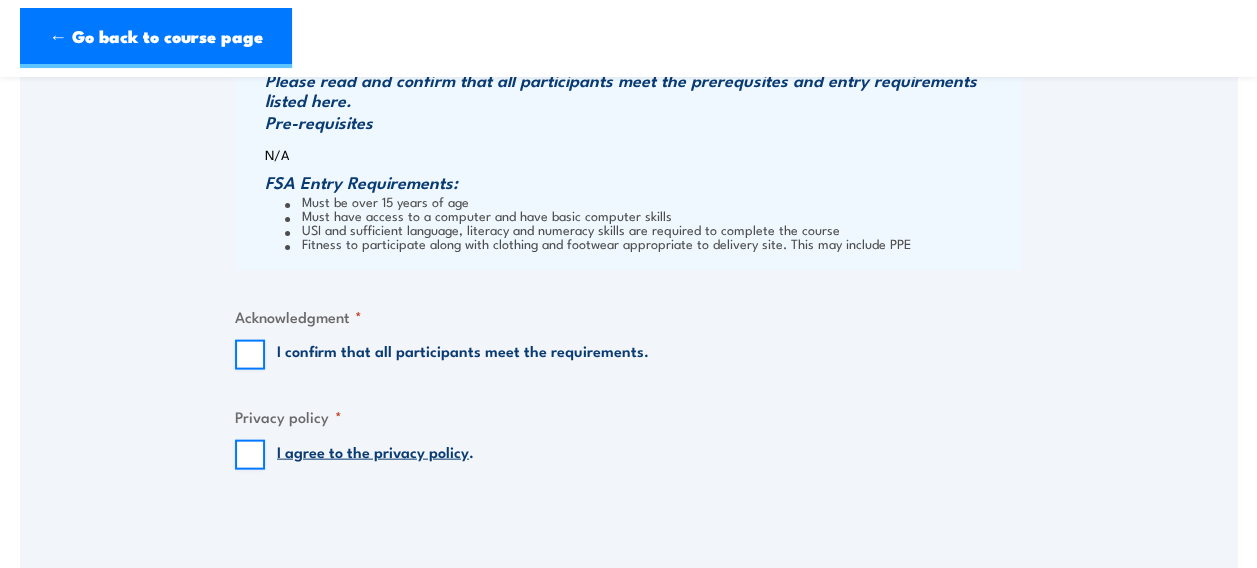 scroll, scrollTop: 1972, scrollLeft: 0, axis: vertical 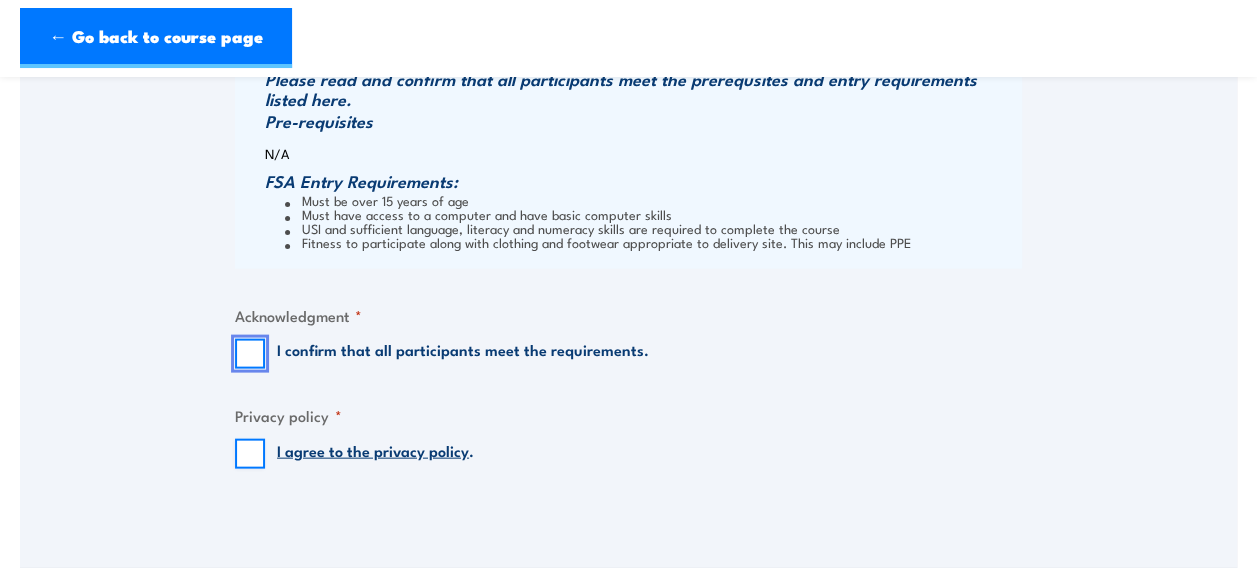 click on "I confirm that all participants meet the requirements." at bounding box center [250, 354] 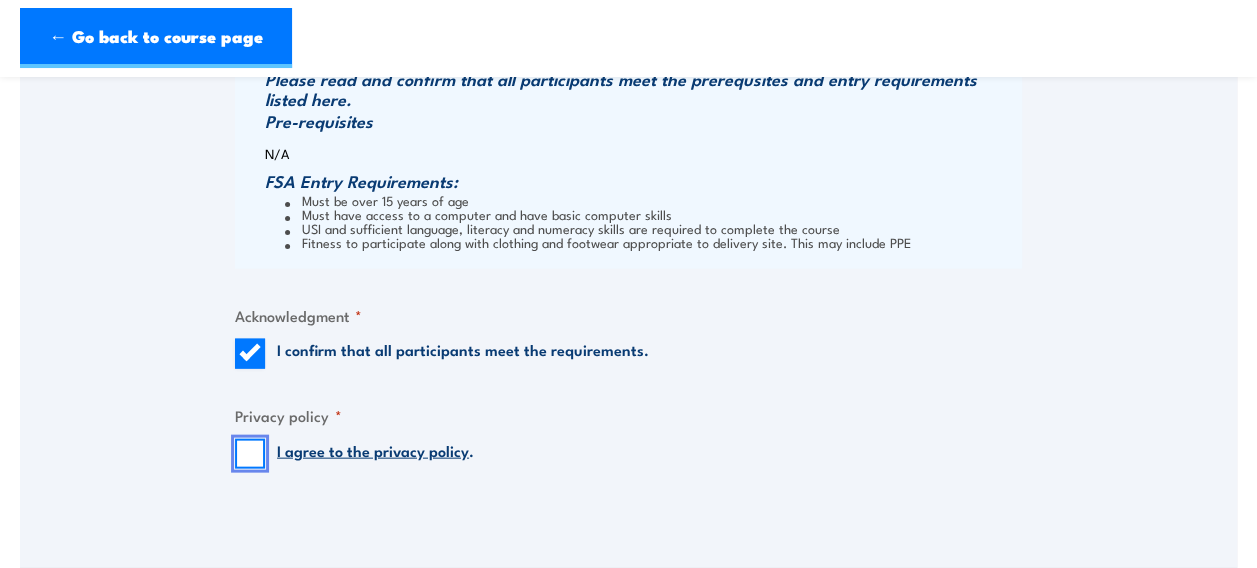 click on "I agree to the privacy policy ." at bounding box center [250, 454] 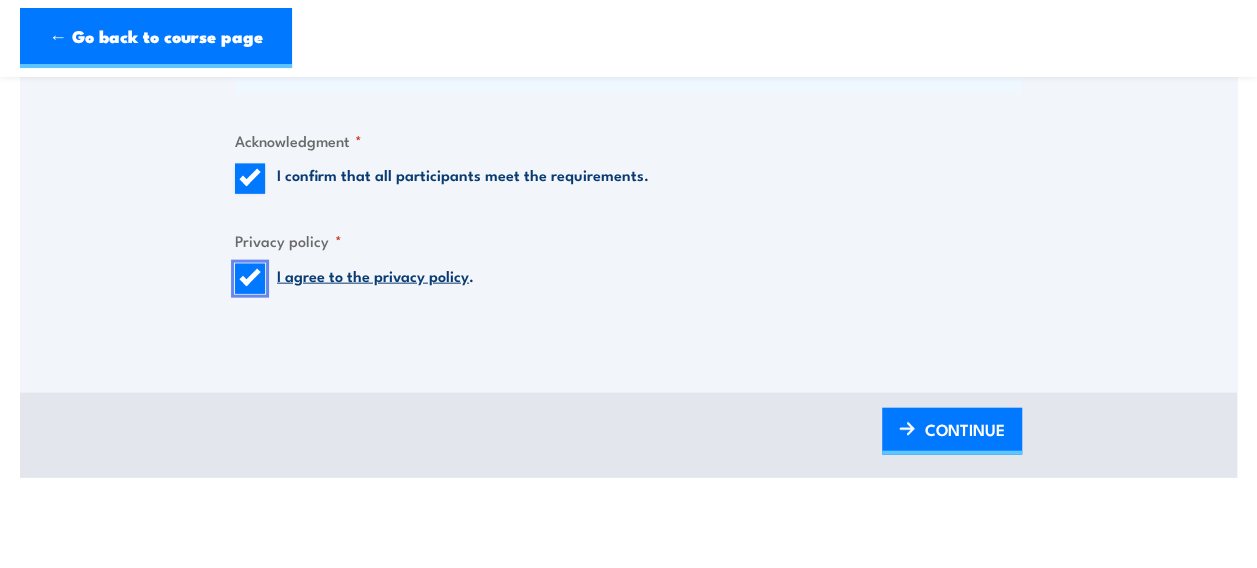 scroll, scrollTop: 2171, scrollLeft: 0, axis: vertical 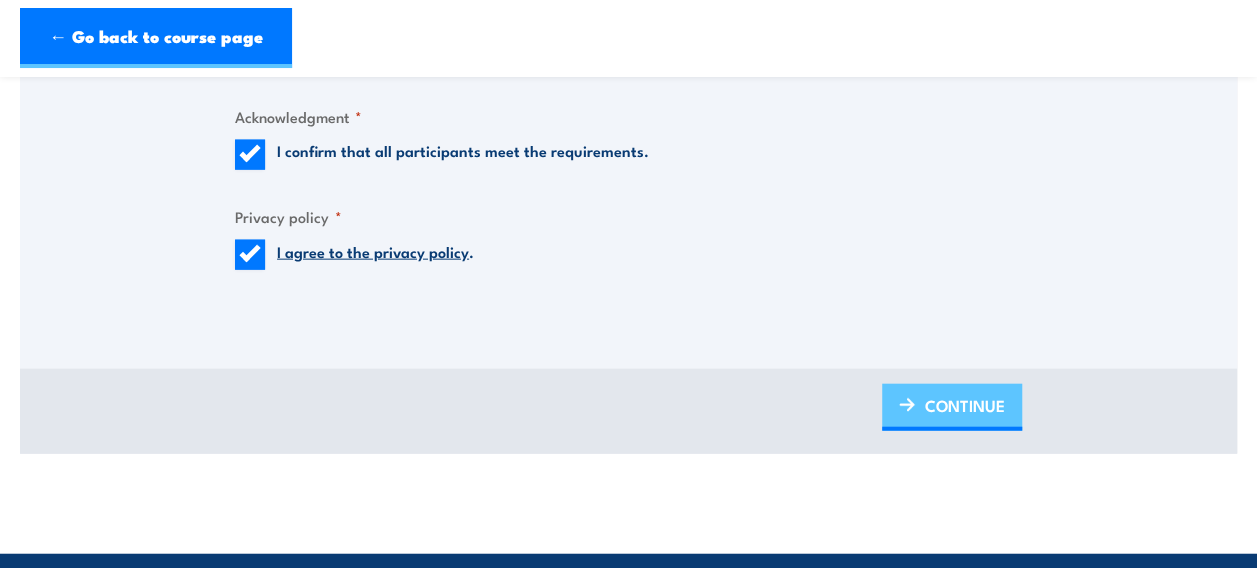 click at bounding box center [907, 405] 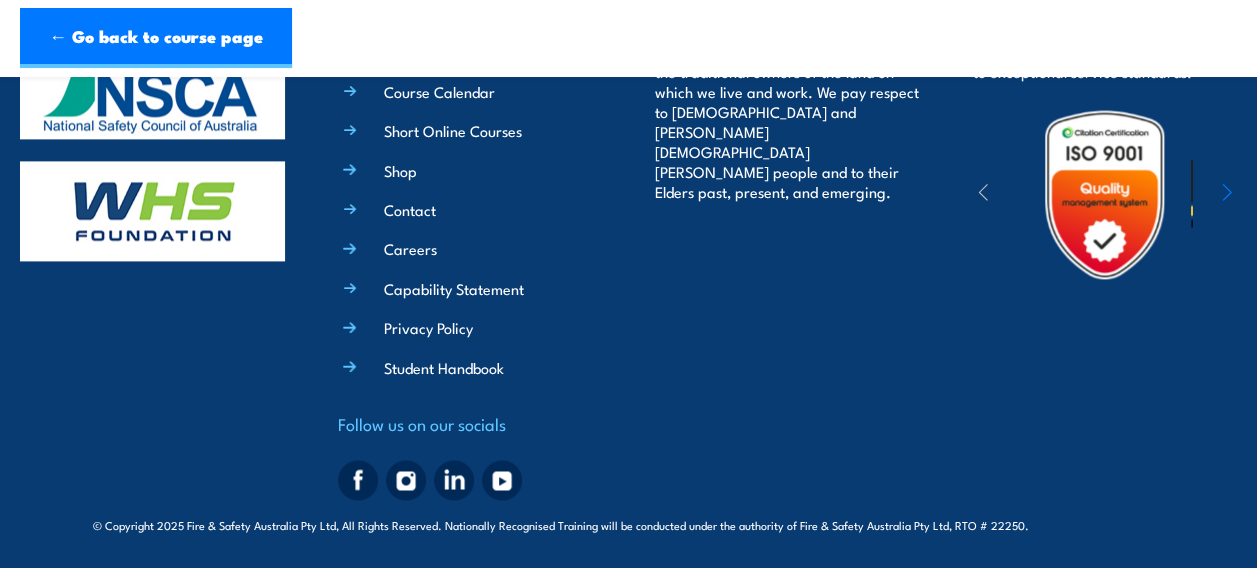 scroll, scrollTop: 1297, scrollLeft: 0, axis: vertical 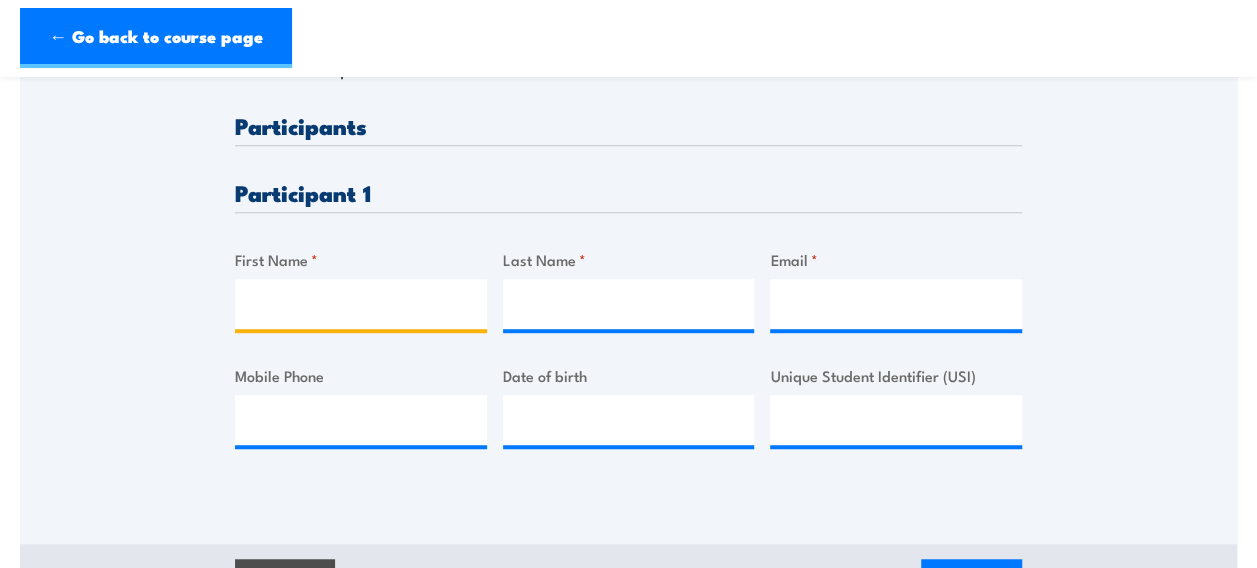 click on "First Name *" at bounding box center [361, 304] 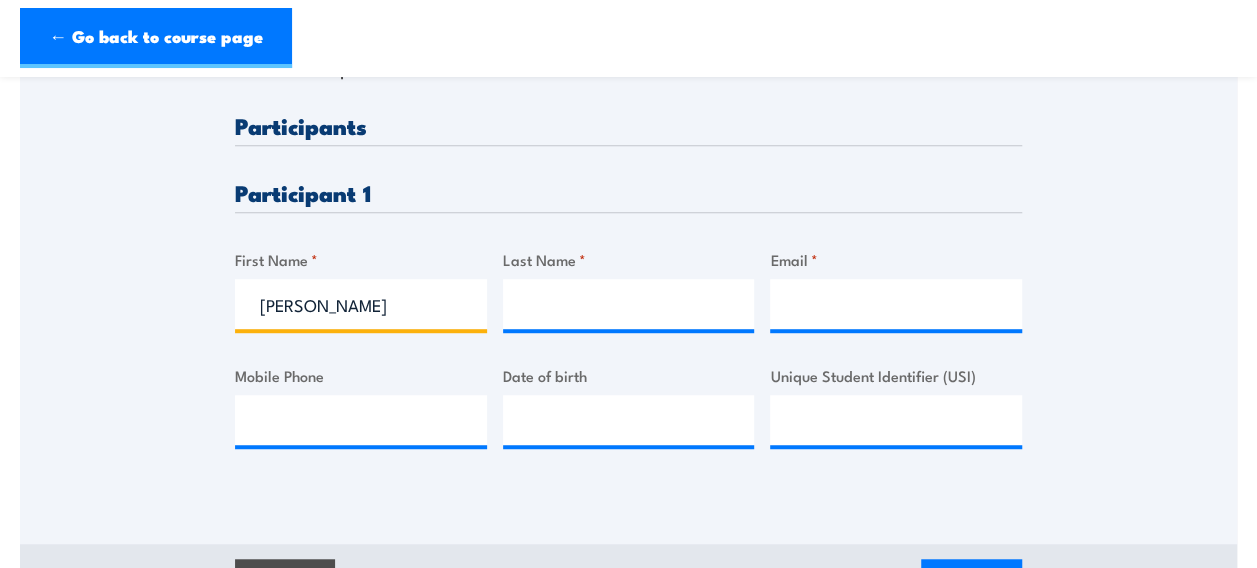 type on "Tyrone" 